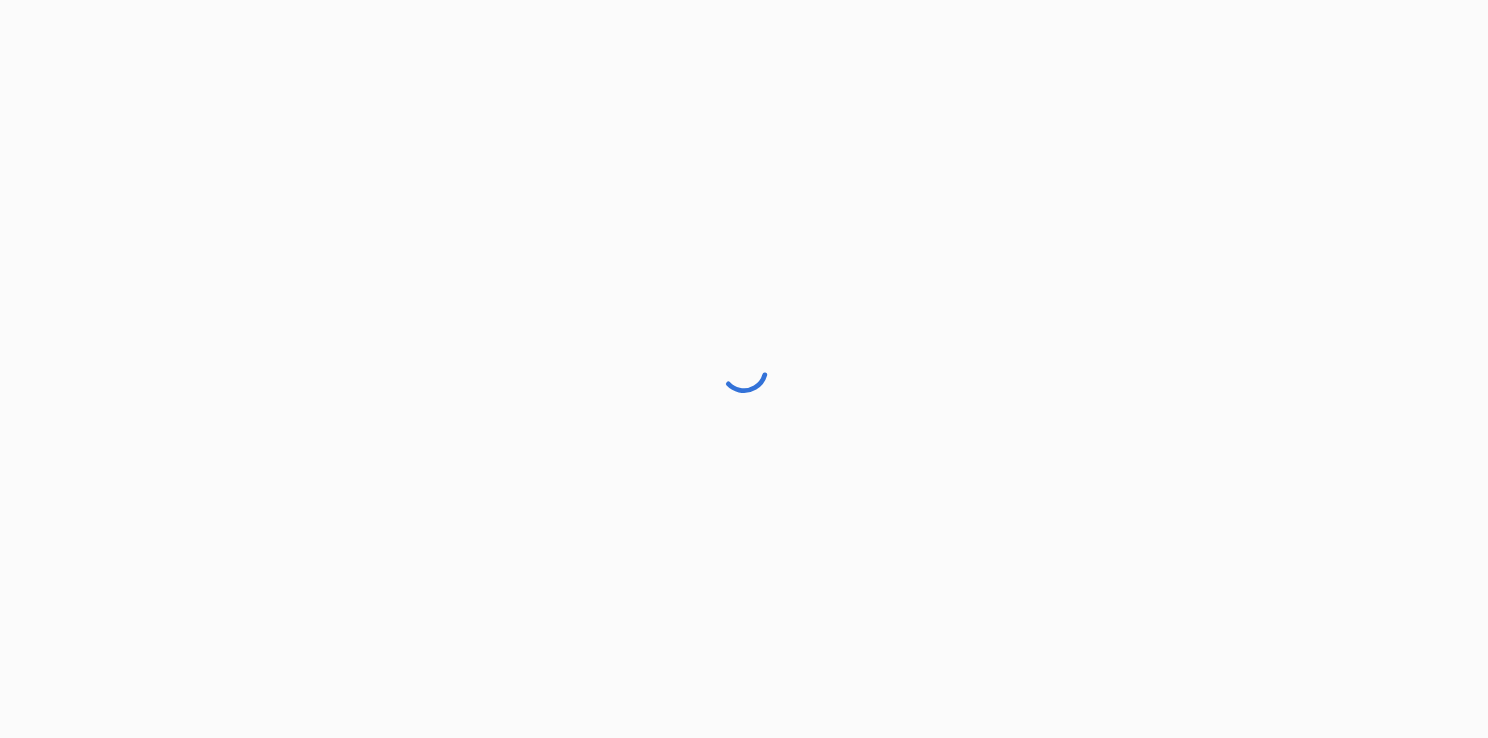 scroll, scrollTop: 0, scrollLeft: 0, axis: both 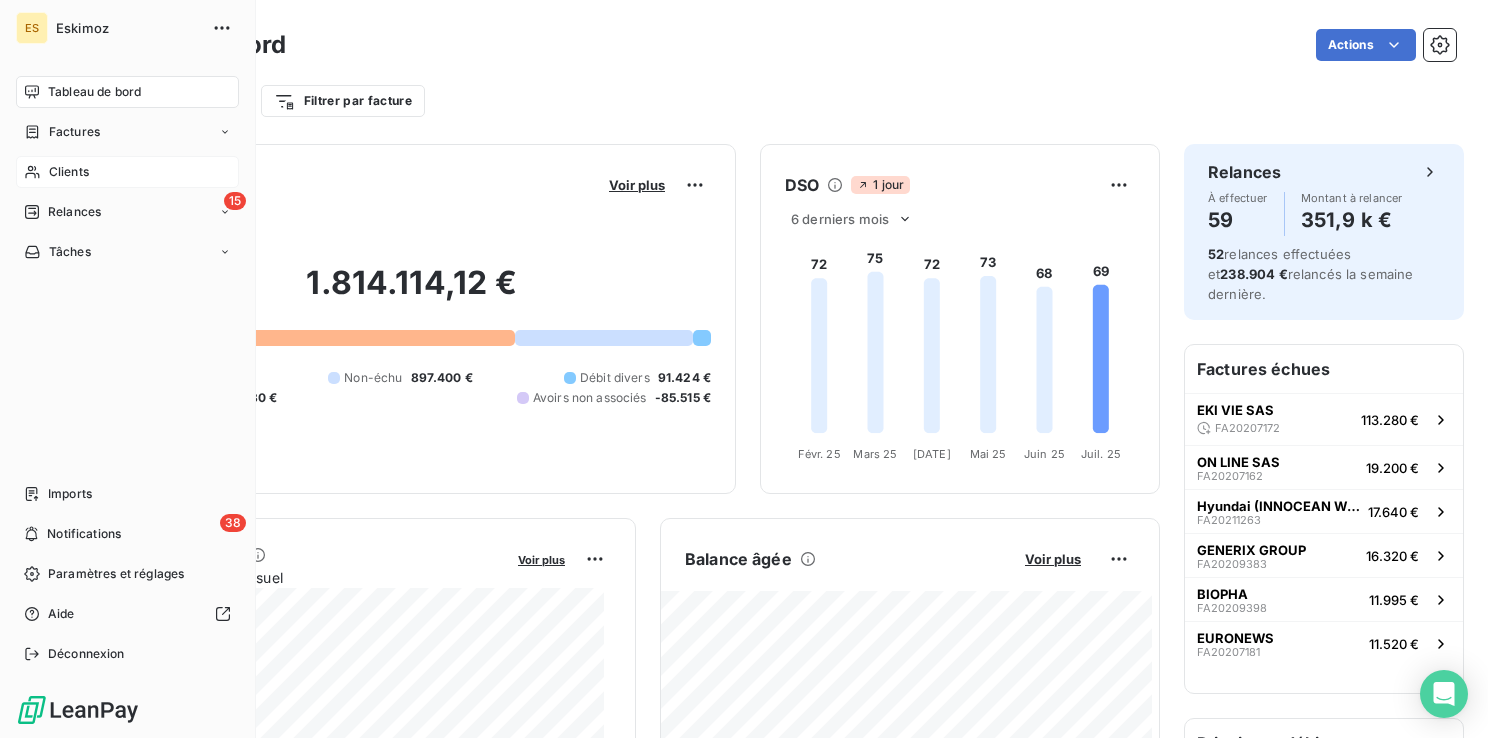 click on "Clients" at bounding box center [69, 172] 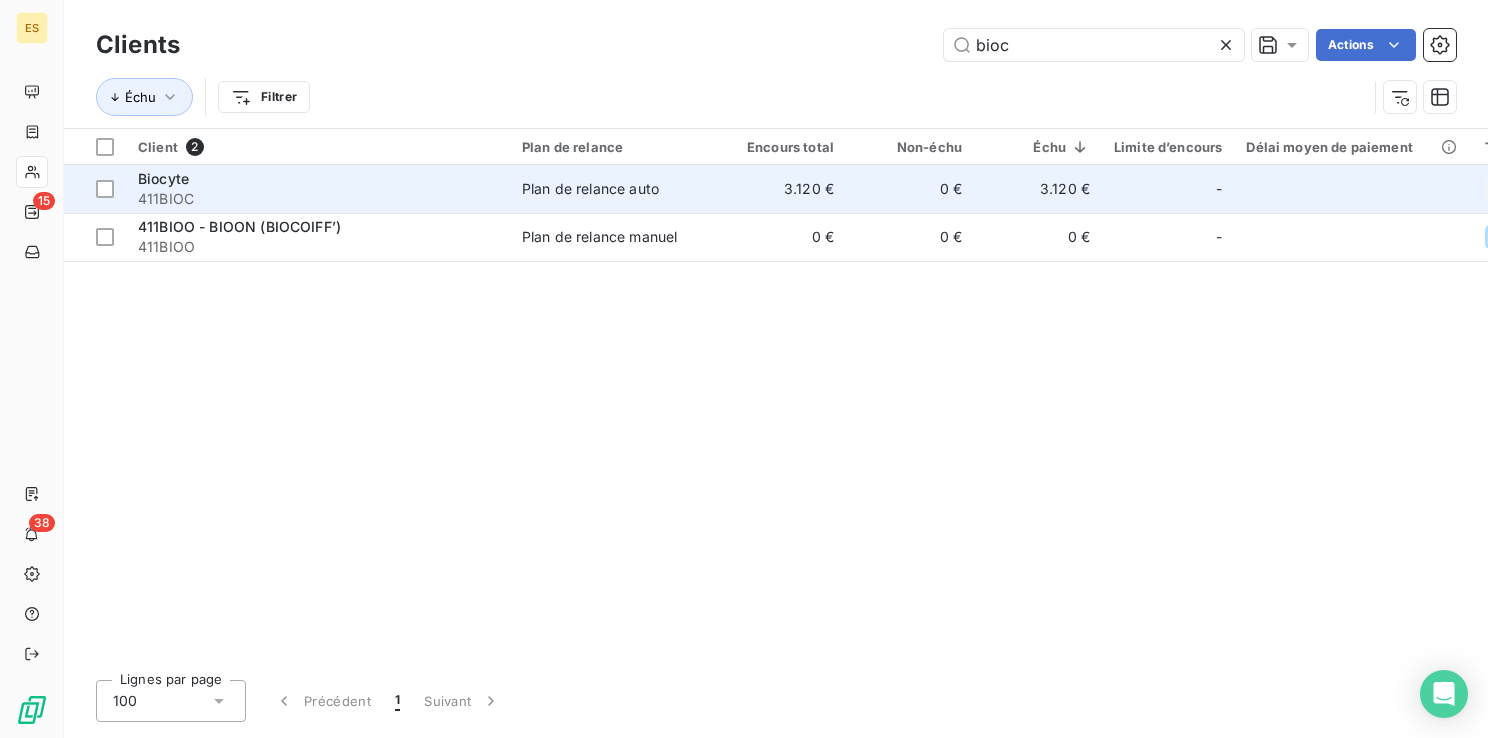 type on "bioc" 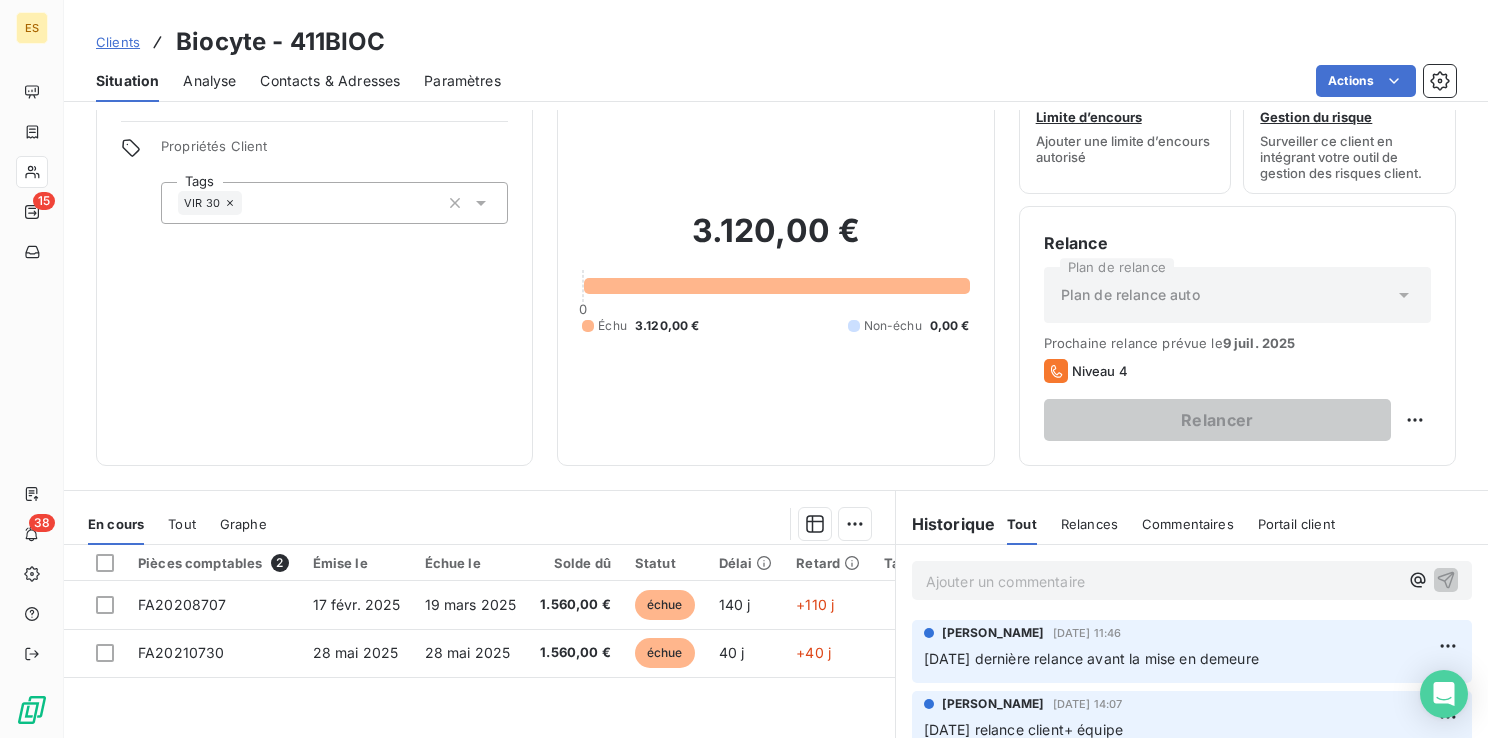 scroll, scrollTop: 100, scrollLeft: 0, axis: vertical 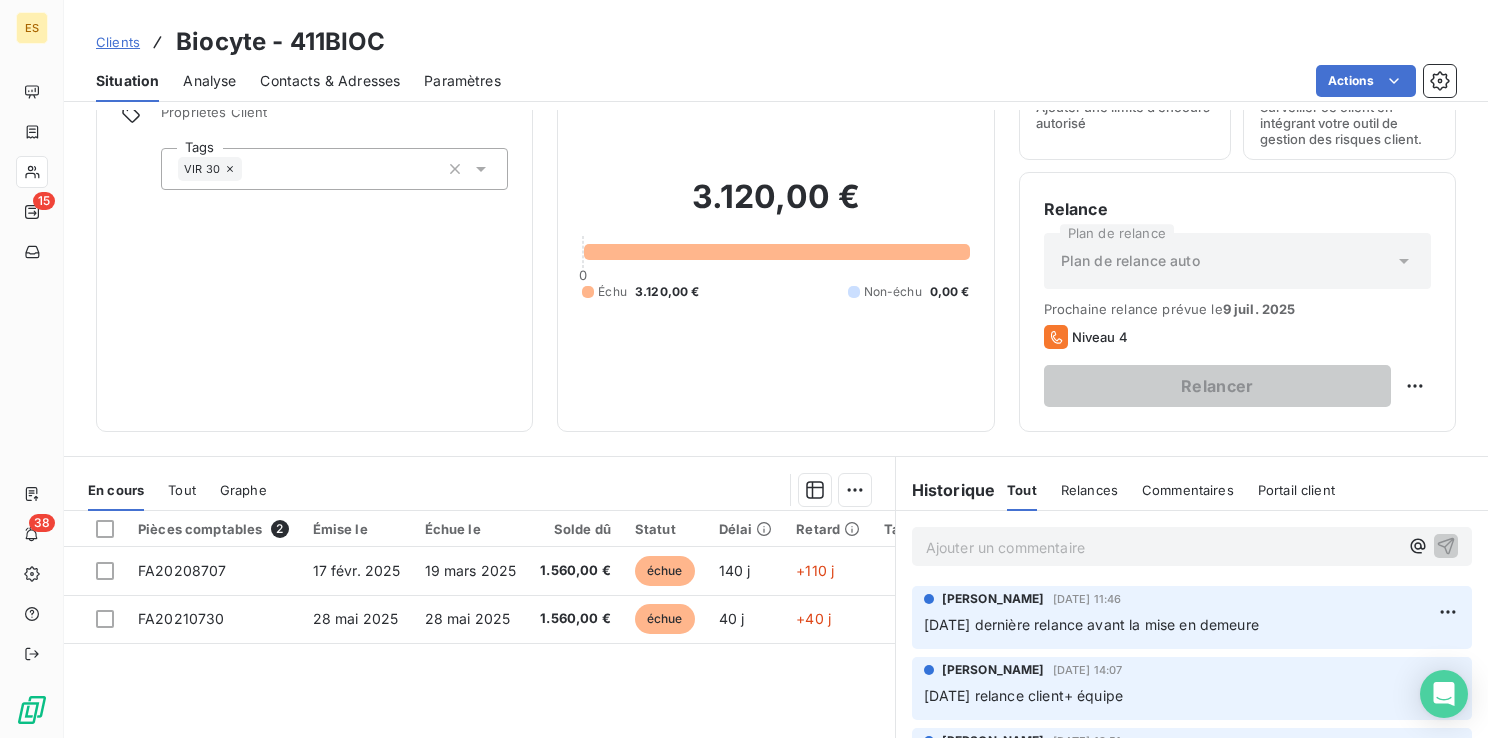 click on "Ajouter un commentaire ﻿" at bounding box center (1162, 547) 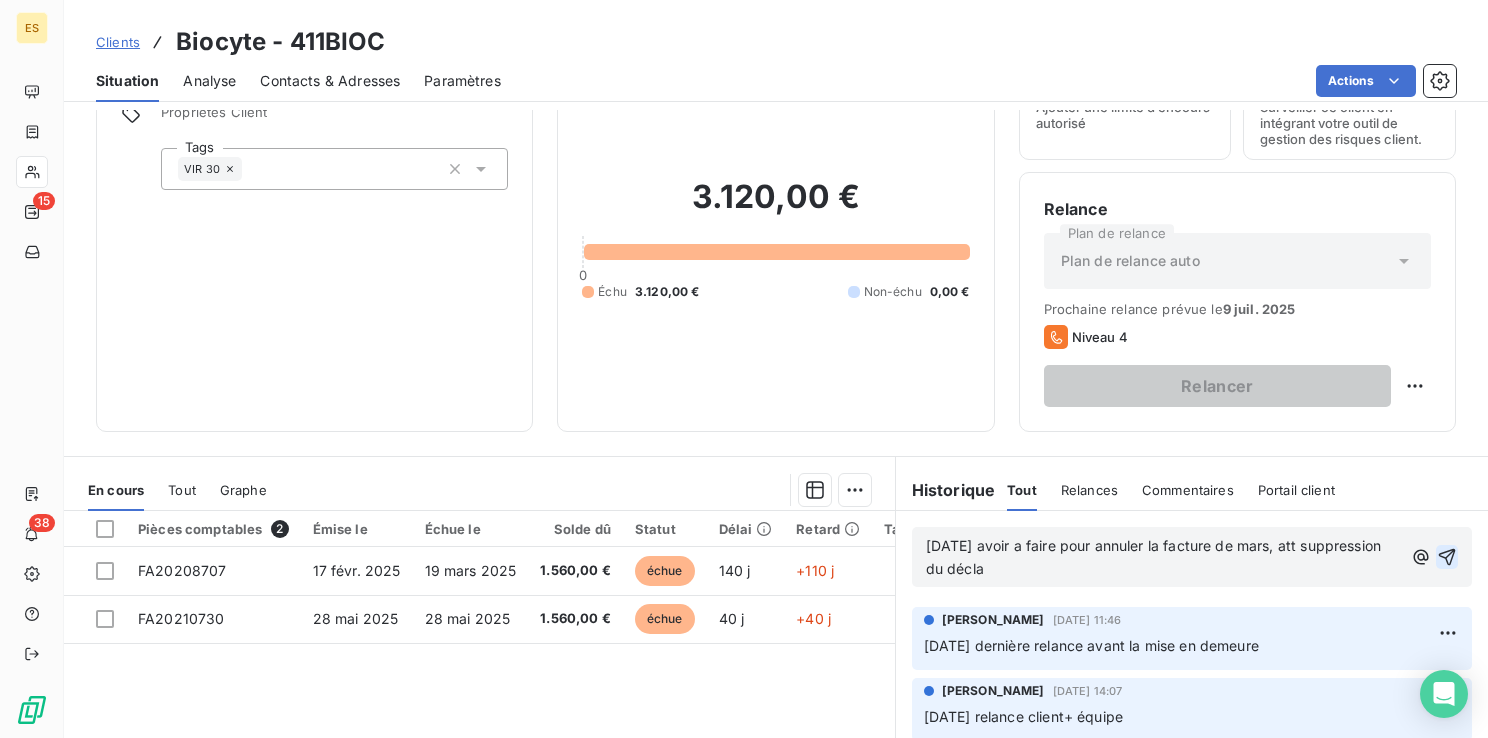 click 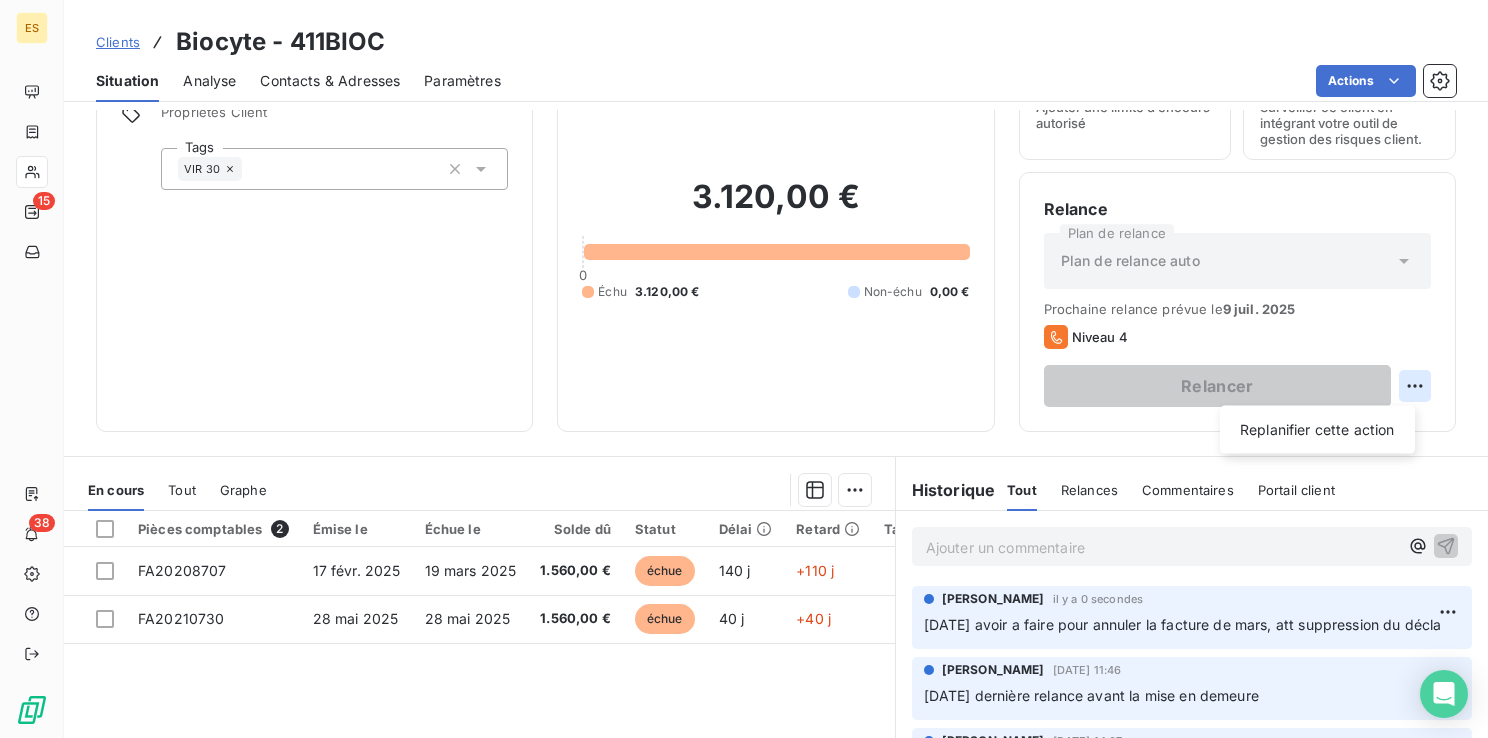 click on "ES 15 38 Clients Biocyte - 411BIOC Situation Analyse Contacts & Adresses Paramètres Actions Informations client Propriétés Client Tags VIR 30 Encours client   3.120,00 € 0 Échu 3.120,00 € Non-échu 0,00 €     Limite d’encours Ajouter une limite d’encours autorisé Gestion du risque Surveiller ce client en intégrant votre outil de gestion des risques client. Relance Plan de relance Plan de relance auto Prochaine relance prévue le  [DATE] Niveau 4 Relancer Replanifier cette action En cours Tout Graphe Pièces comptables 2 Émise le Échue le Solde dû Statut Délai   Retard   Tag relance   FA20208707 [DATE] [DATE] 1.560,00 € échue 140 j +110 j FA20210730 [DATE] [DATE] 1.560,00 € échue 40 j +40 j Lignes par page 25 Précédent 1 Suivant Historique Tout Relances Commentaires Portail client Tout Relances Commentaires Portail client Ajouter un commentaire ﻿ [PERSON_NAME] il y a 0 secondes [PERSON_NAME] [DATE] 11:46 [PERSON_NAME] Email  :" at bounding box center (744, 369) 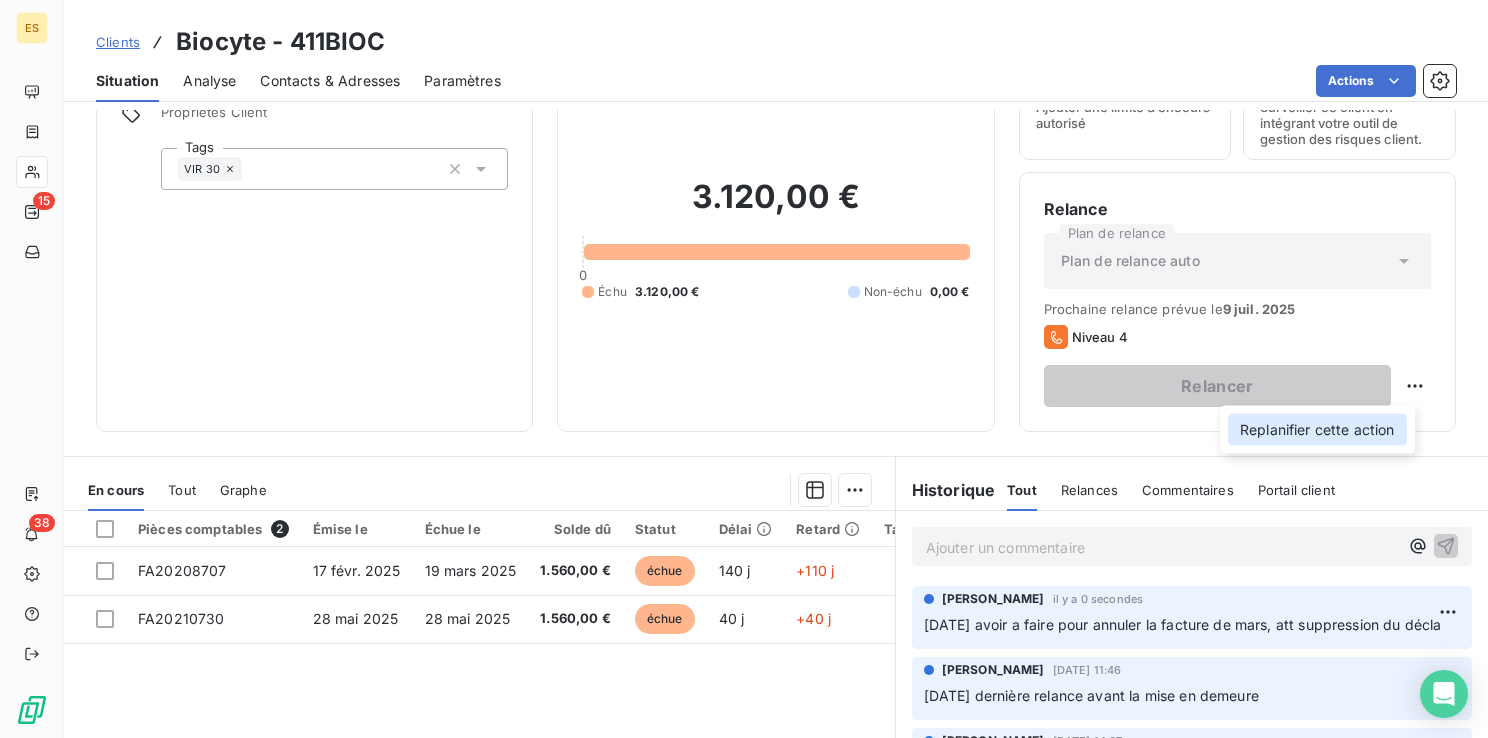 click on "Replanifier cette action" at bounding box center [1317, 430] 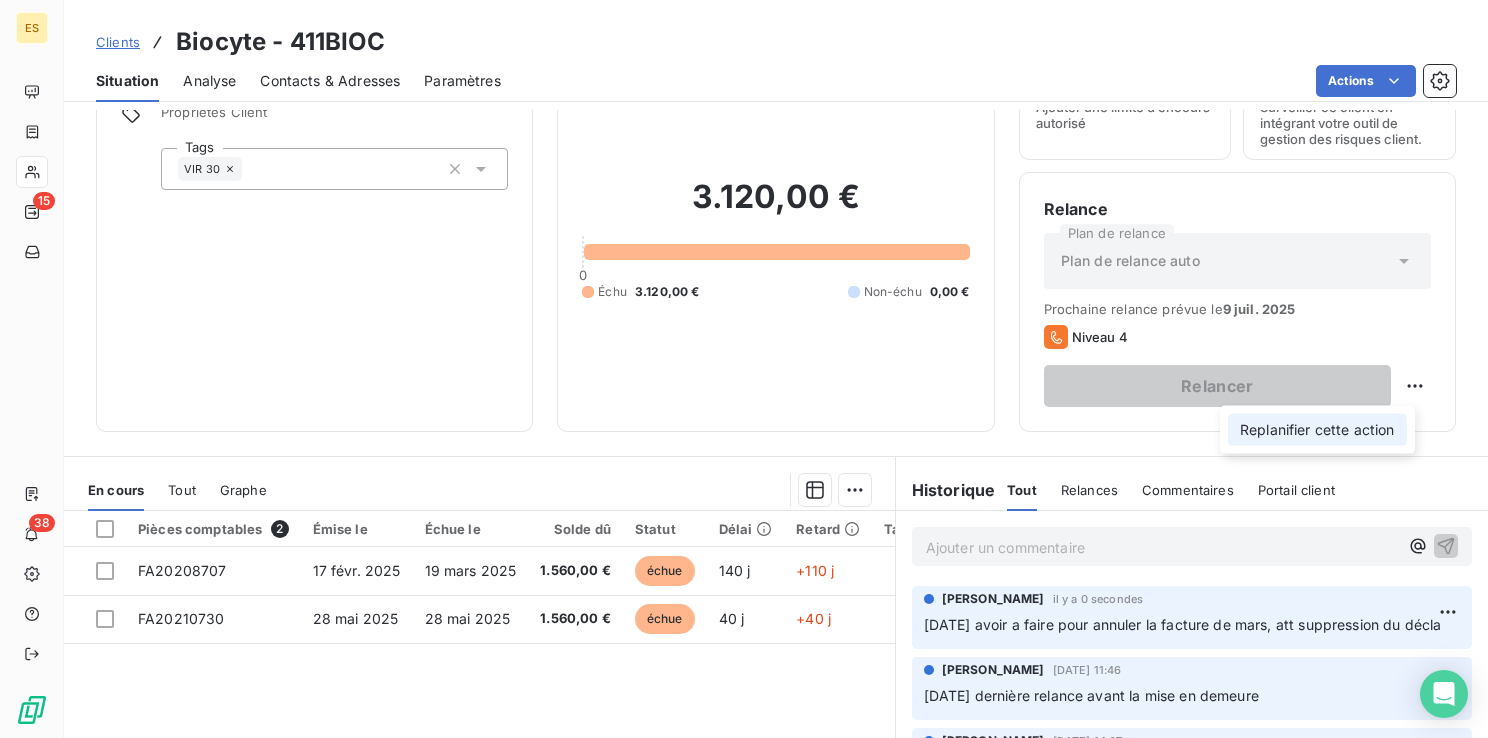 select on "6" 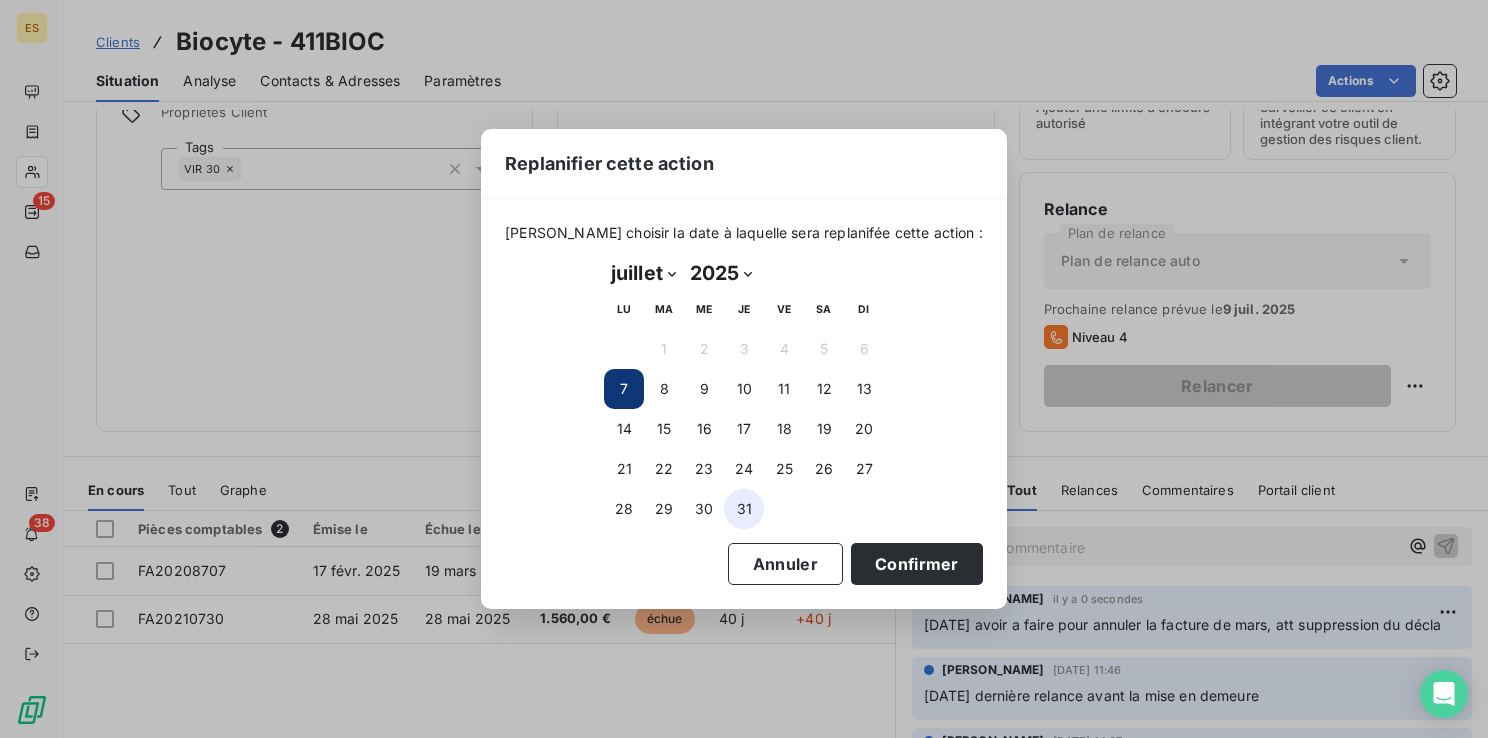 click on "31" at bounding box center [744, 509] 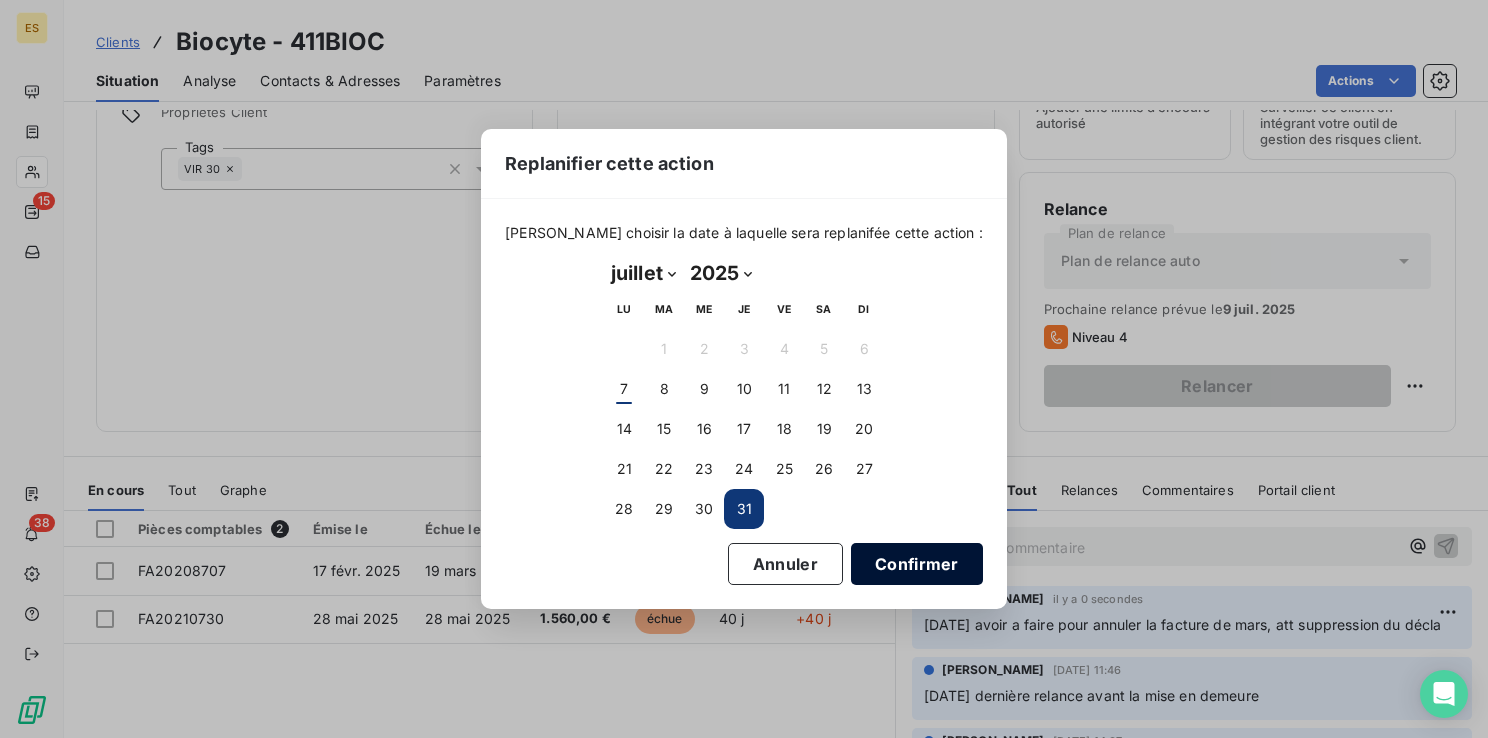 click on "Confirmer" at bounding box center [917, 564] 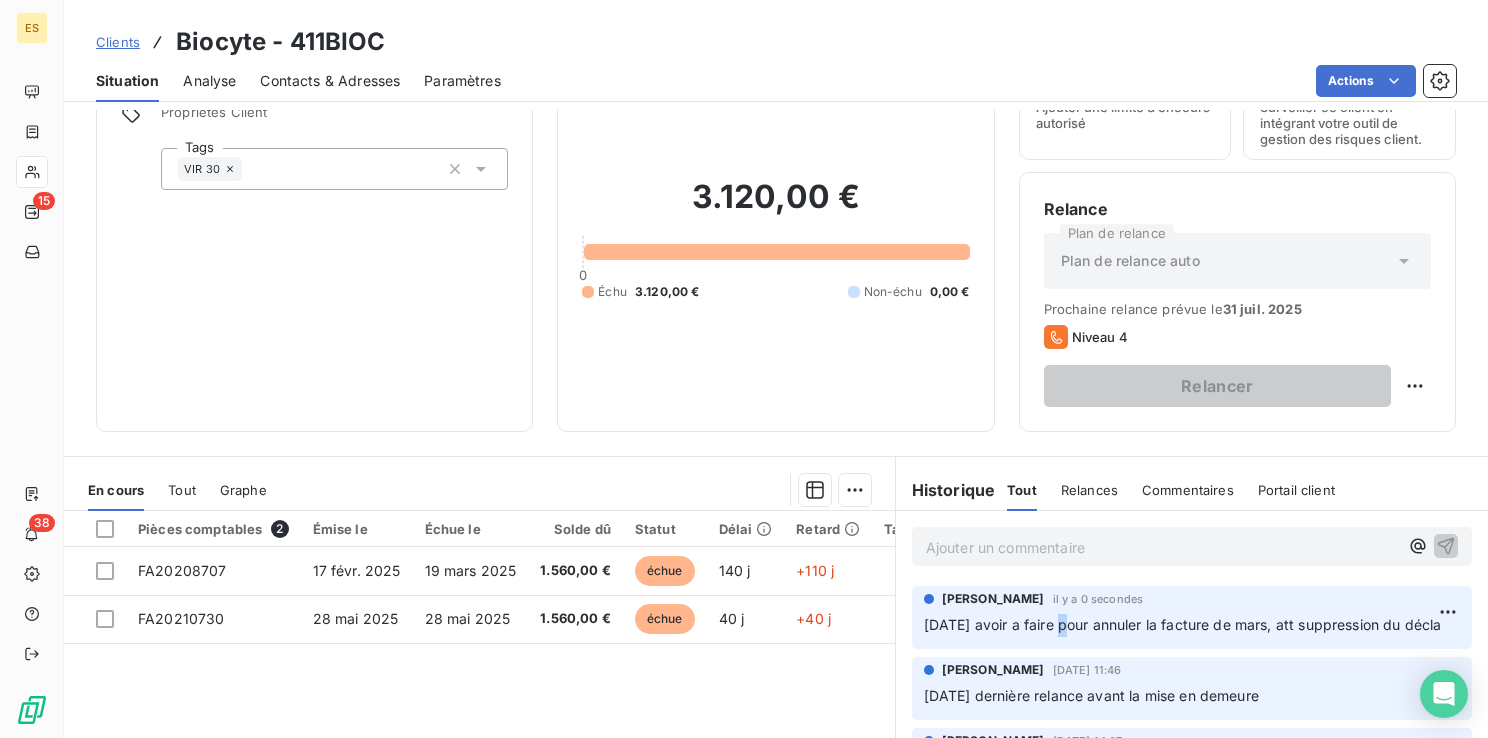 click on "[DATE] avoir a faire pour annuler la facture de mars, att suppression du décla" at bounding box center [1192, 625] 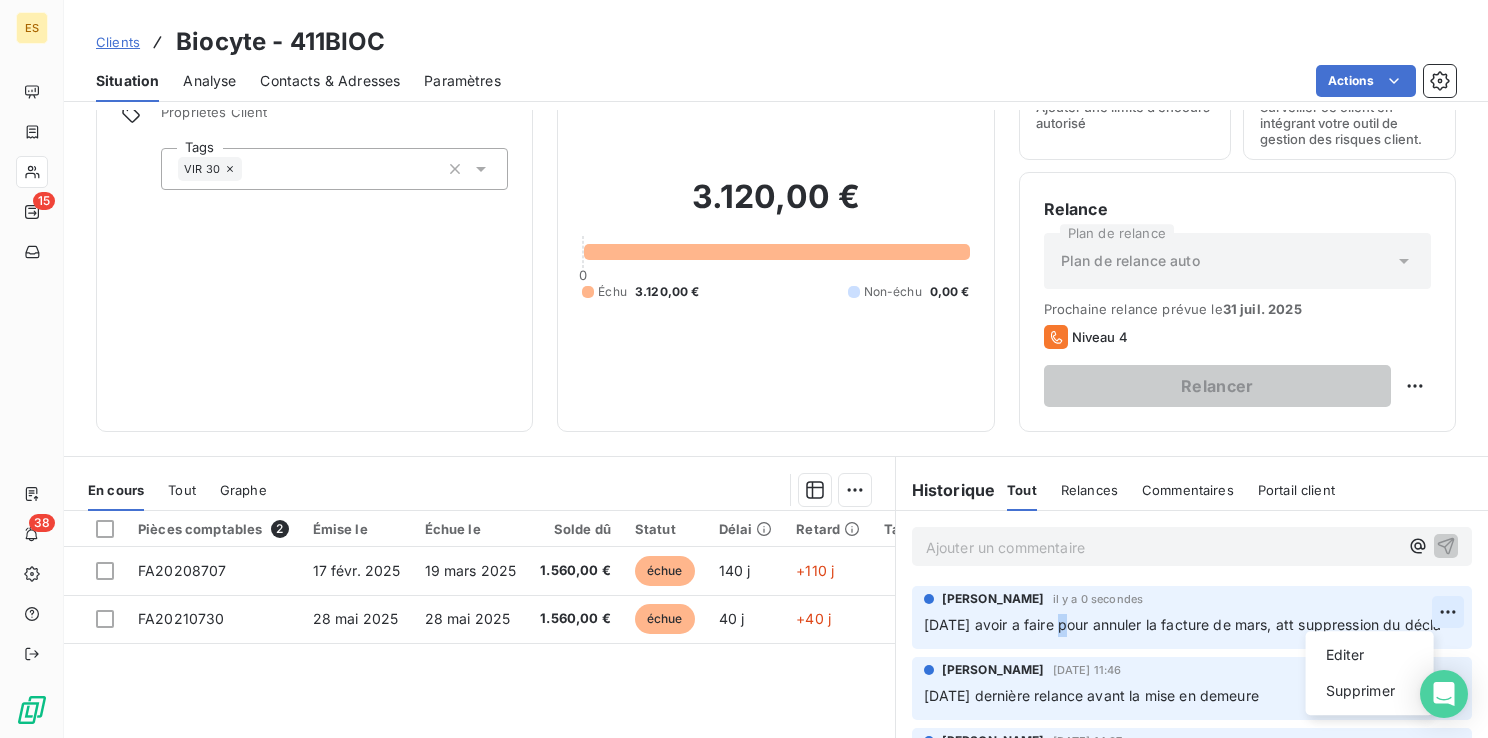 click on "ES 15 38 Clients Biocyte - 411BIOC Situation Analyse Contacts & Adresses Paramètres Actions Informations client Propriétés Client Tags VIR 30 Encours client   3.120,00 € 0 Échu 3.120,00 € Non-échu 0,00 €     Limite d’encours Ajouter une limite d’encours autorisé Gestion du risque Surveiller ce client en intégrant votre outil de gestion des risques client. Relance Plan de relance Plan de relance auto Prochaine relance prévue le  [DATE] Niveau 4 Relancer En cours Tout Graphe Pièces comptables 2 Émise le Échue le Solde dû Statut Délai   Retard   Tag relance   FA20208707 [DATE] [DATE] 1.560,00 € échue 140 j +110 j FA20210730 [DATE] [DATE] 1.560,00 € échue 40 j +40 j Lignes par page 25 Précédent 1 Suivant Historique Tout Relances Commentaires Portail client Tout Relances Commentaires Portail client Ajouter un commentaire ﻿ [PERSON_NAME] il y a 0 secondes Editer Supprimer [PERSON_NAME] [DATE] 11:46 [PERSON_NAME]" at bounding box center (744, 369) 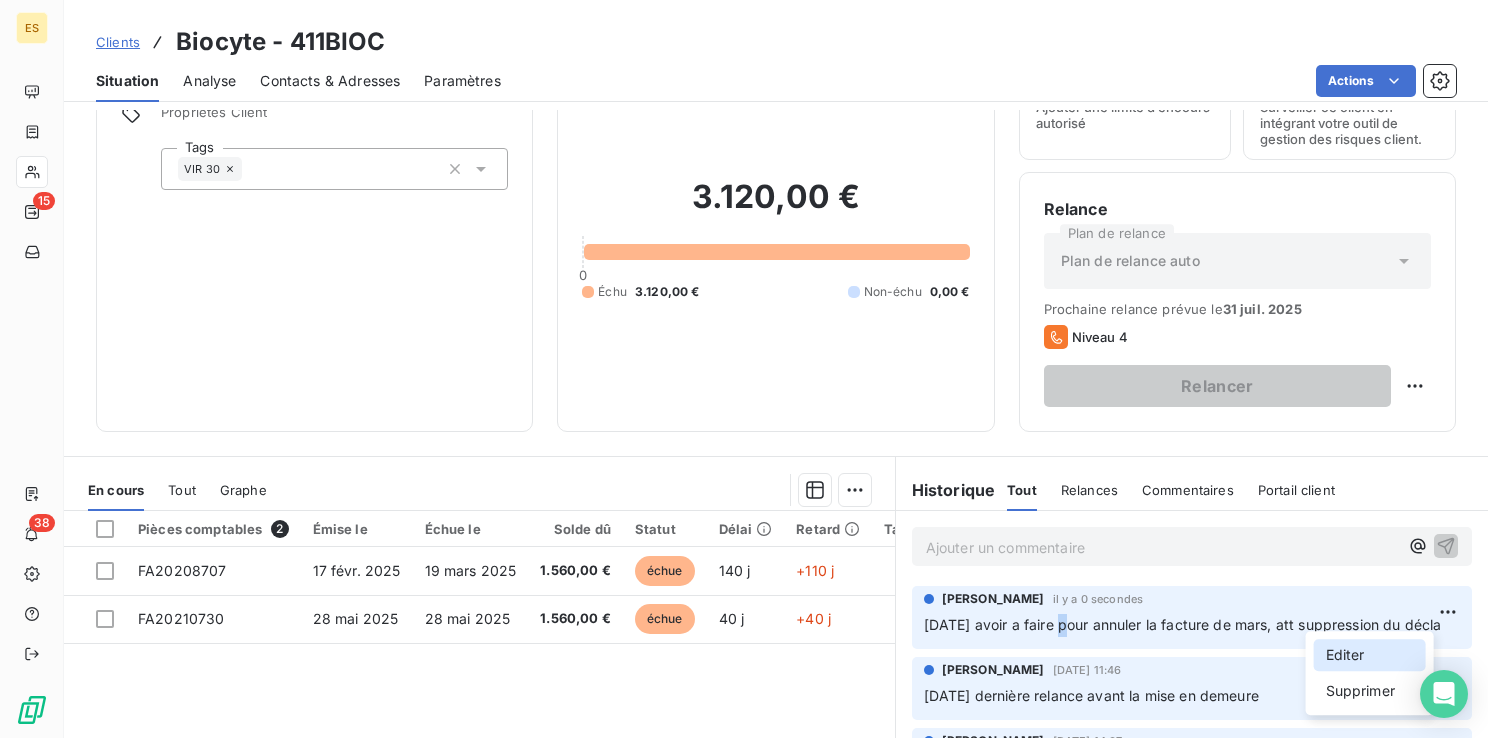 click on "Editer" at bounding box center (1370, 655) 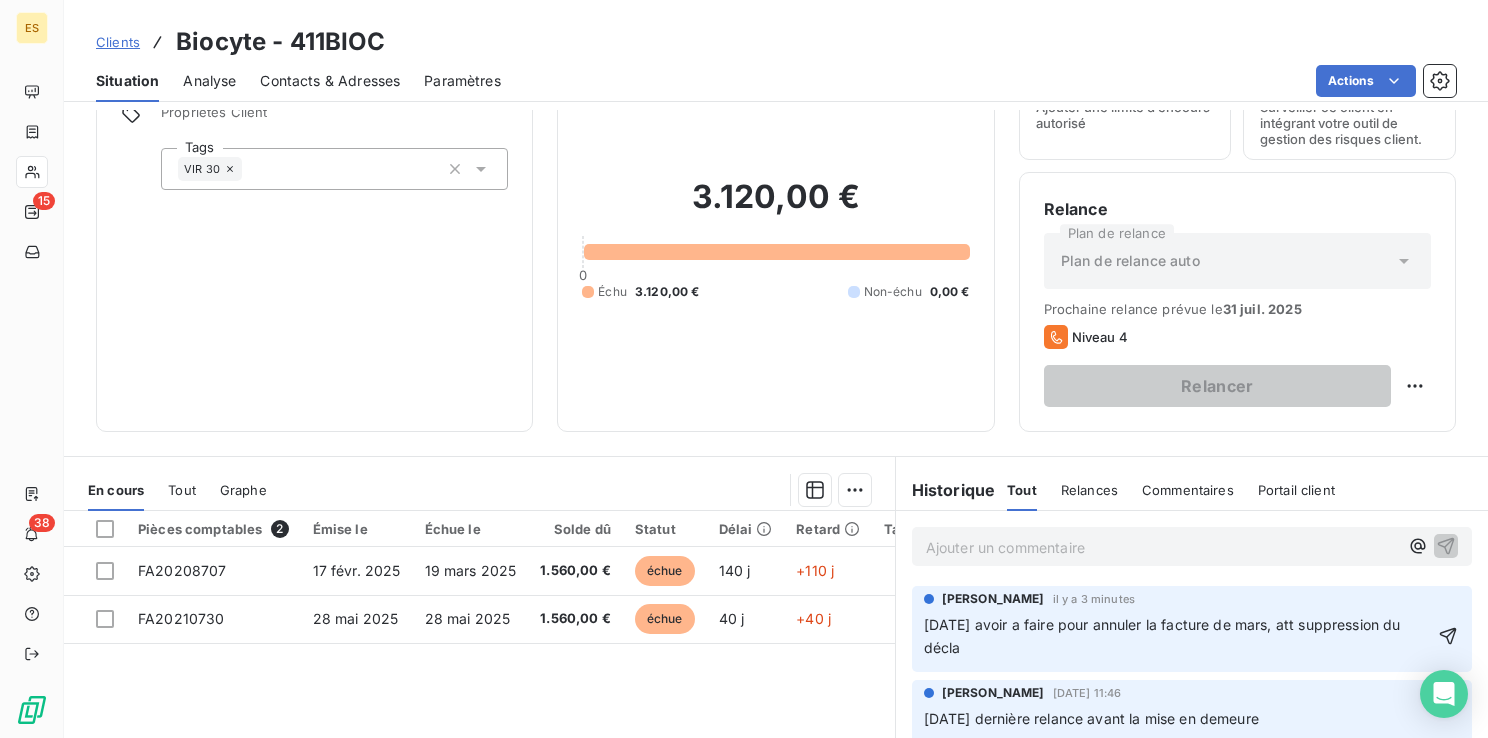 click on "[DATE] avoir a faire pour annuler la facture de mars, att suppression du décla" at bounding box center (1178, 637) 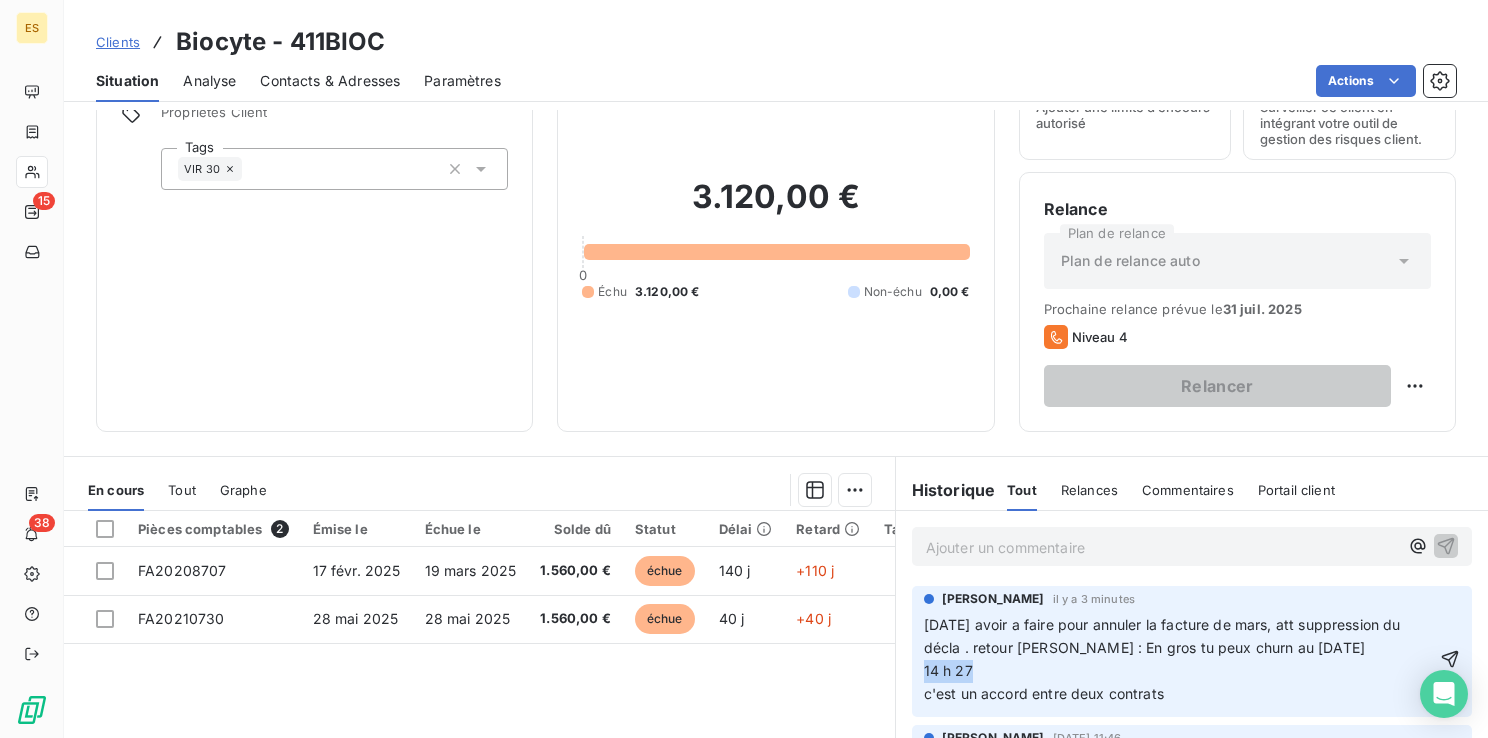 drag, startPoint x: 968, startPoint y: 676, endPoint x: 896, endPoint y: 673, distance: 72.06247 